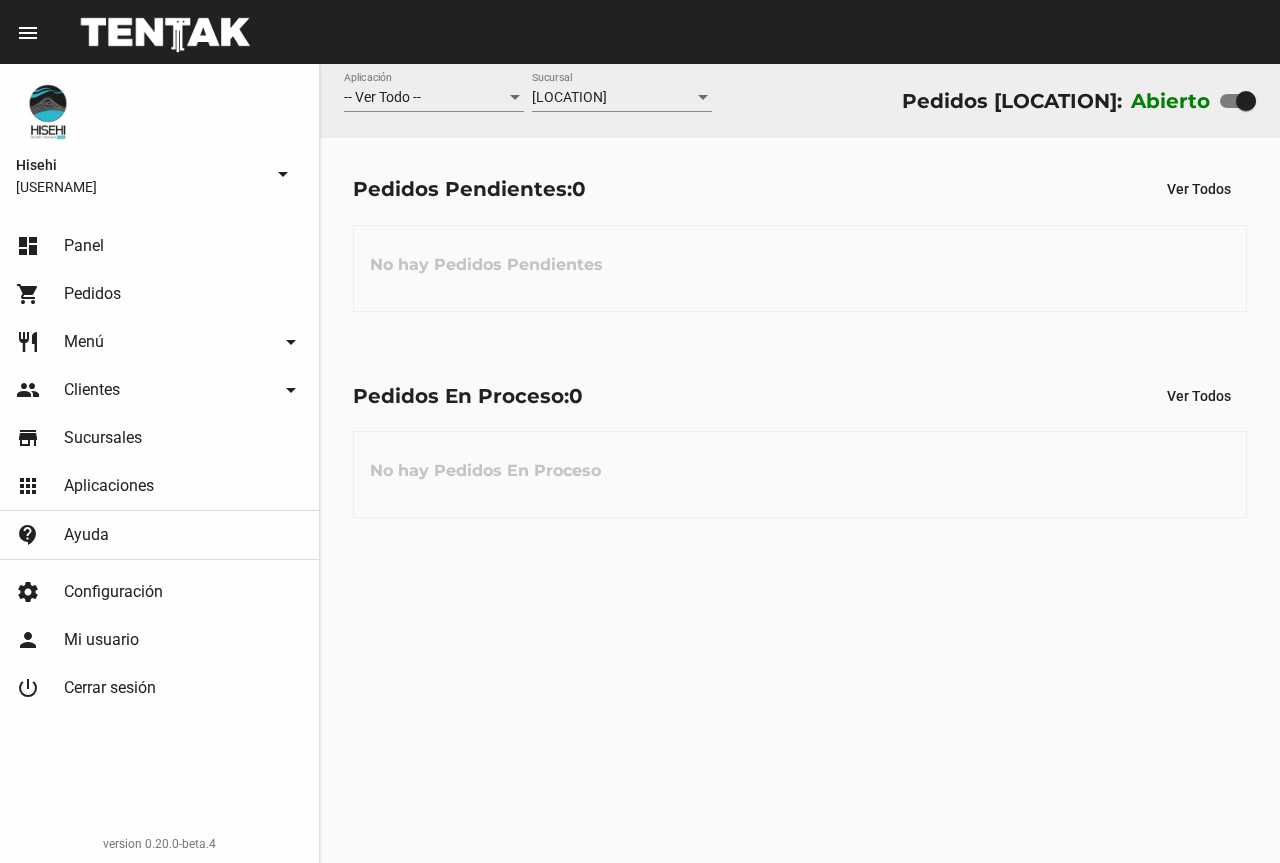 scroll, scrollTop: 0, scrollLeft: 0, axis: both 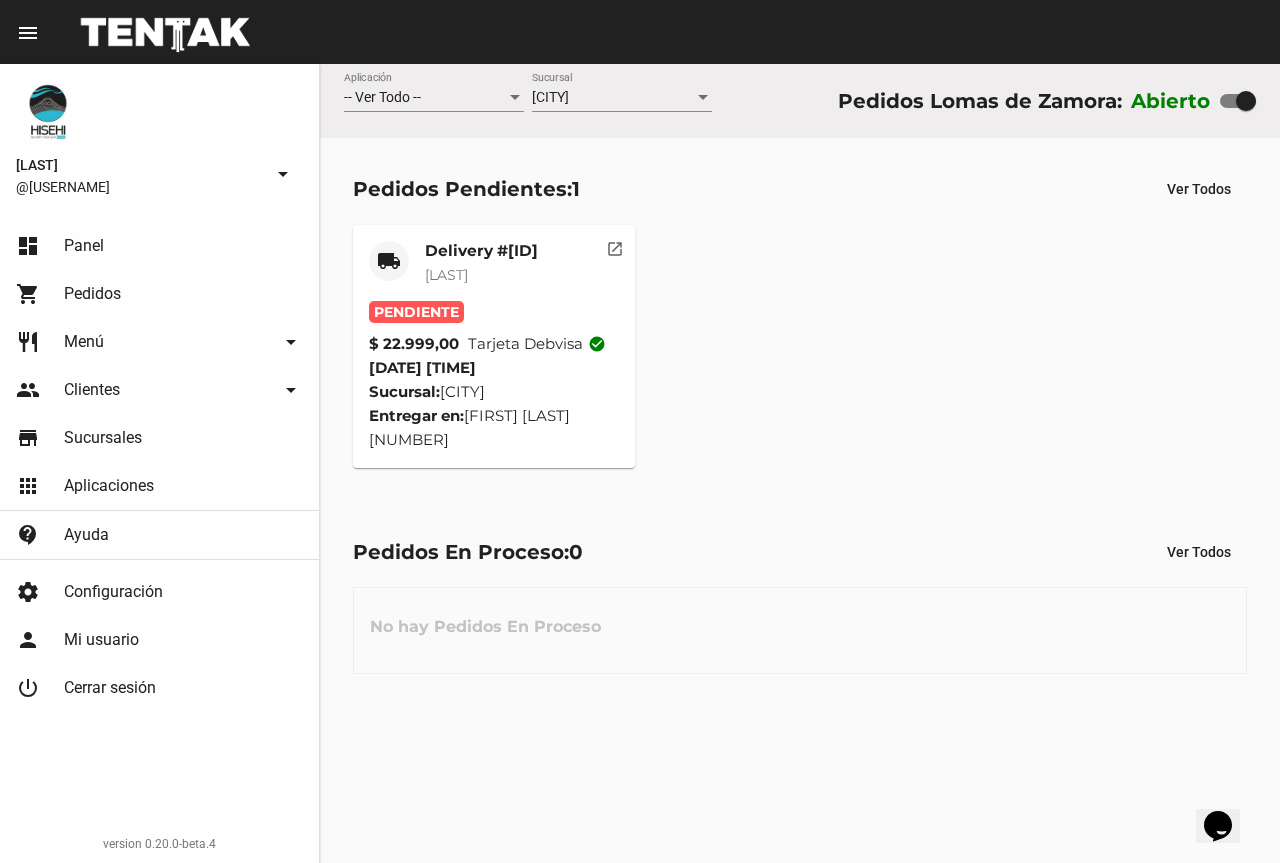 click on "[USER]" at bounding box center (446, 275) 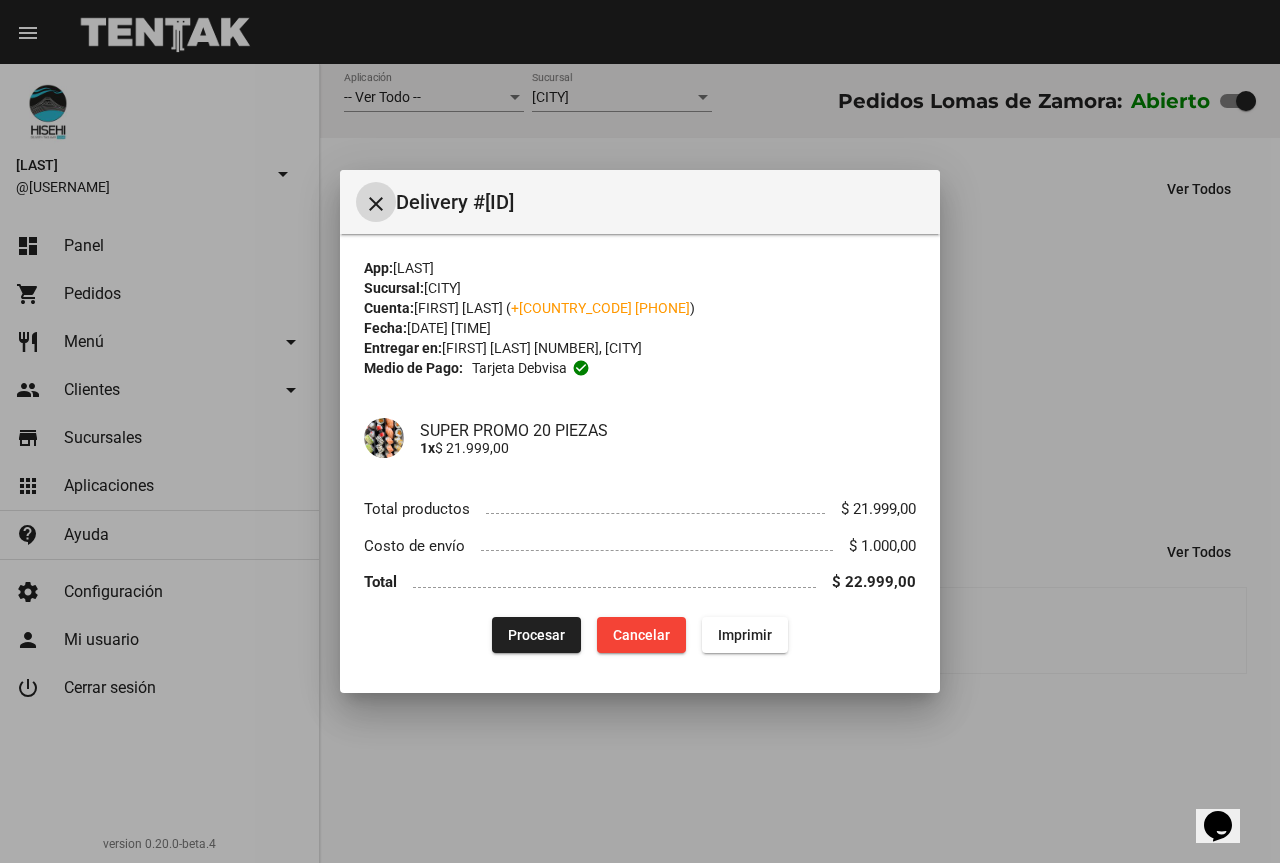 click on "Procesar" at bounding box center [536, 635] 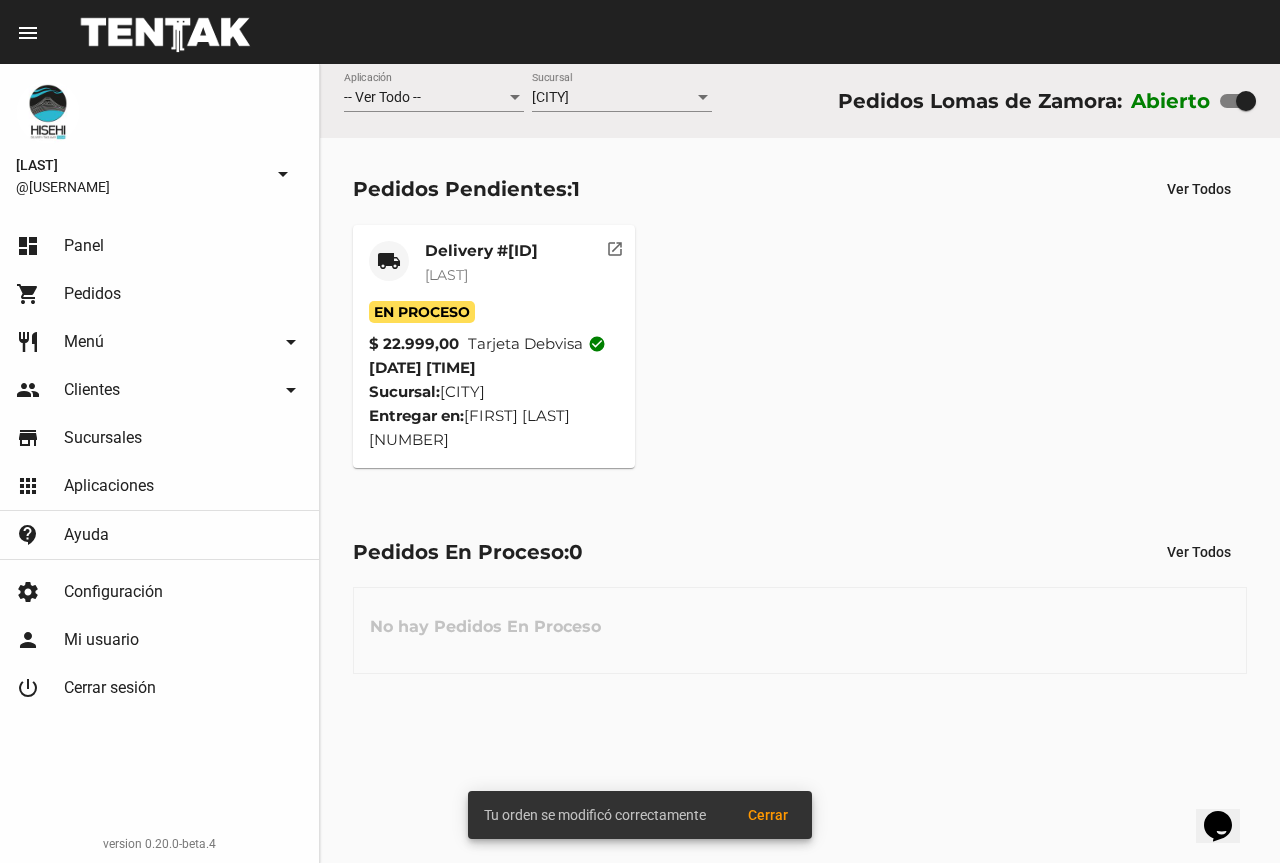 click on "[USER]" at bounding box center (481, 275) 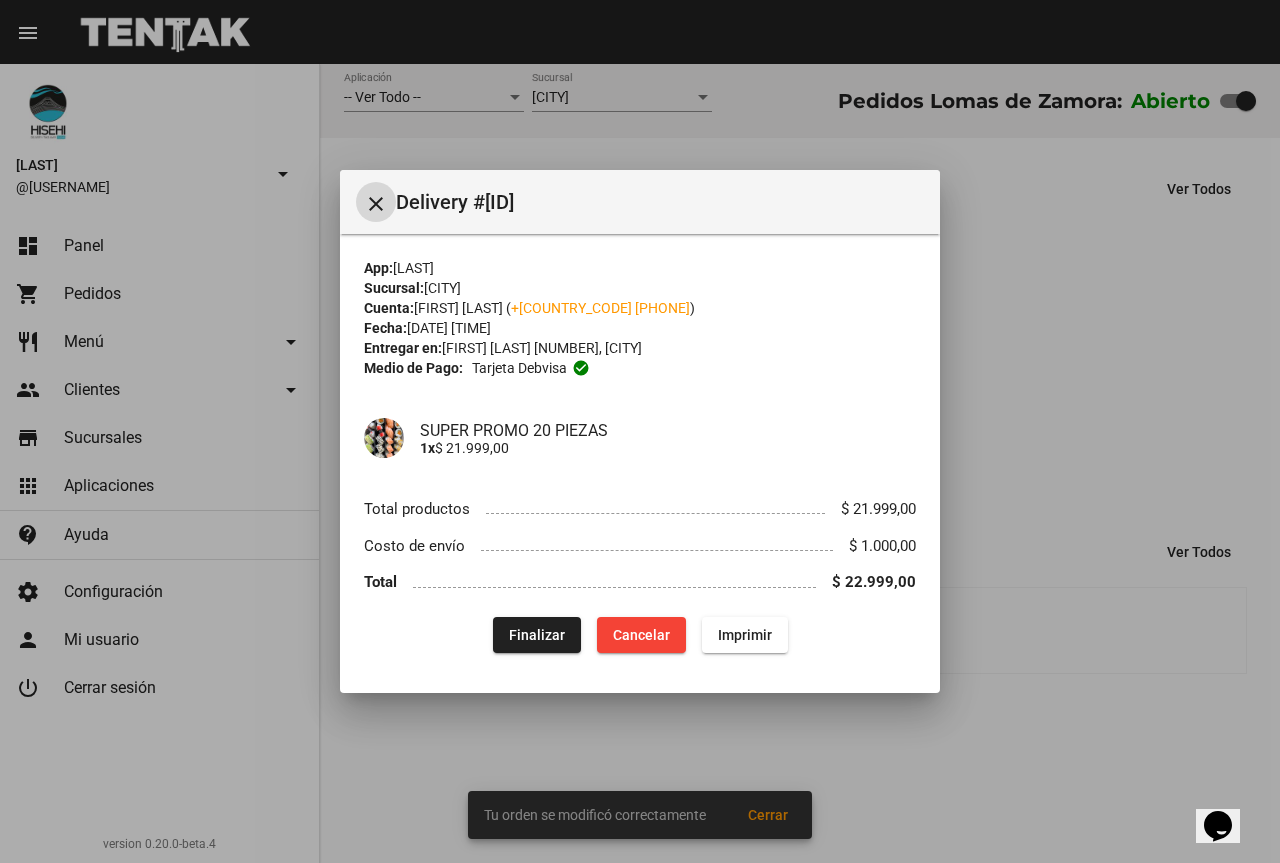 type 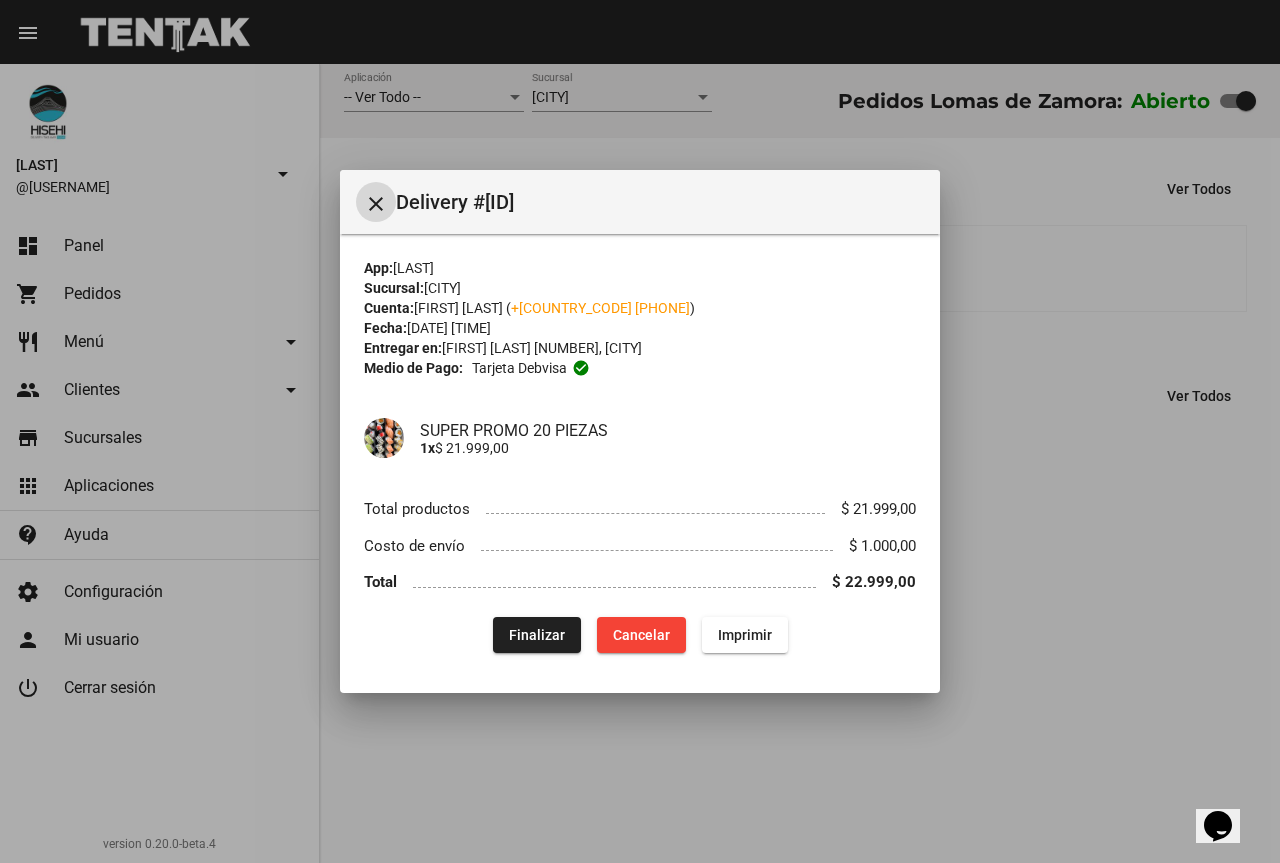 click on "close" at bounding box center [376, 202] 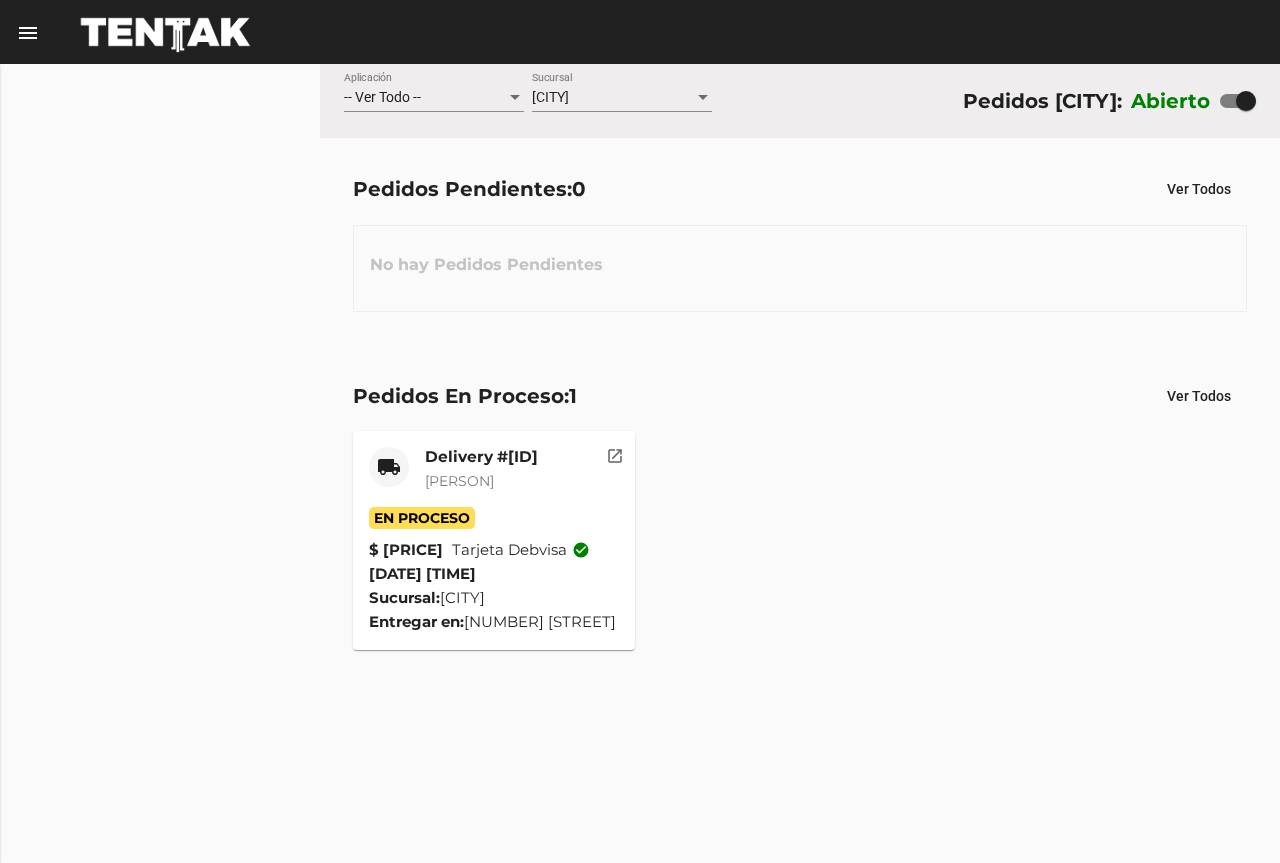 scroll, scrollTop: 0, scrollLeft: 0, axis: both 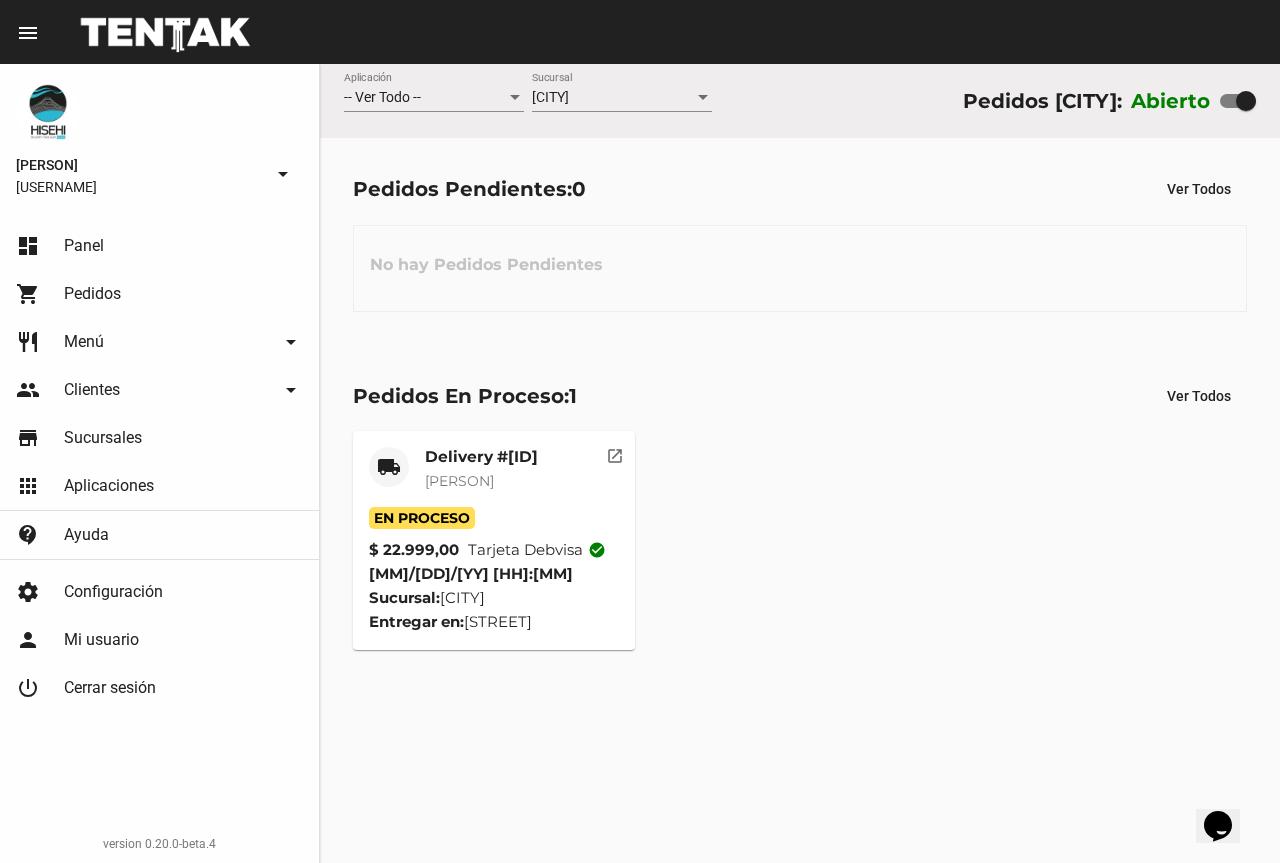 click on "Delivery #CDDBDF89" at bounding box center [481, 457] 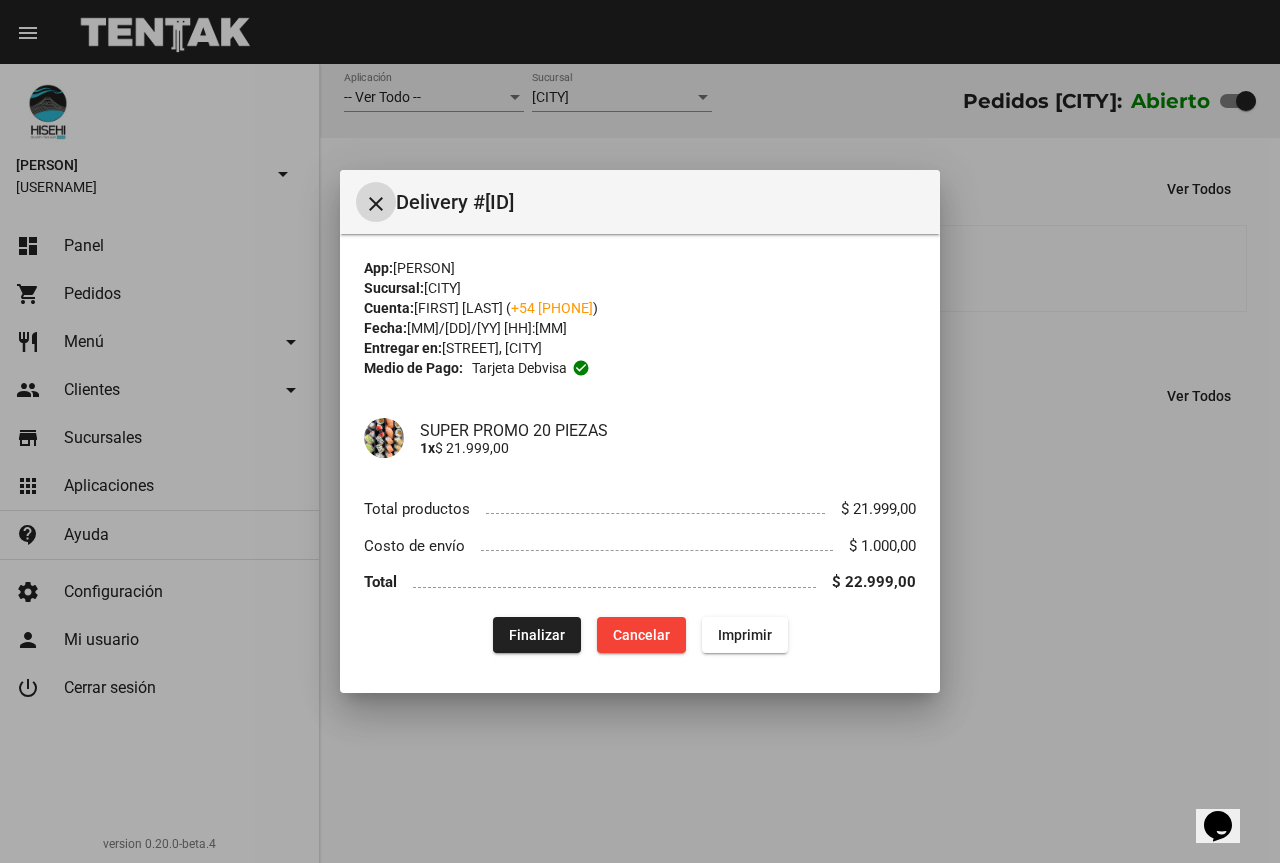 click on "Finalizar" at bounding box center [537, 635] 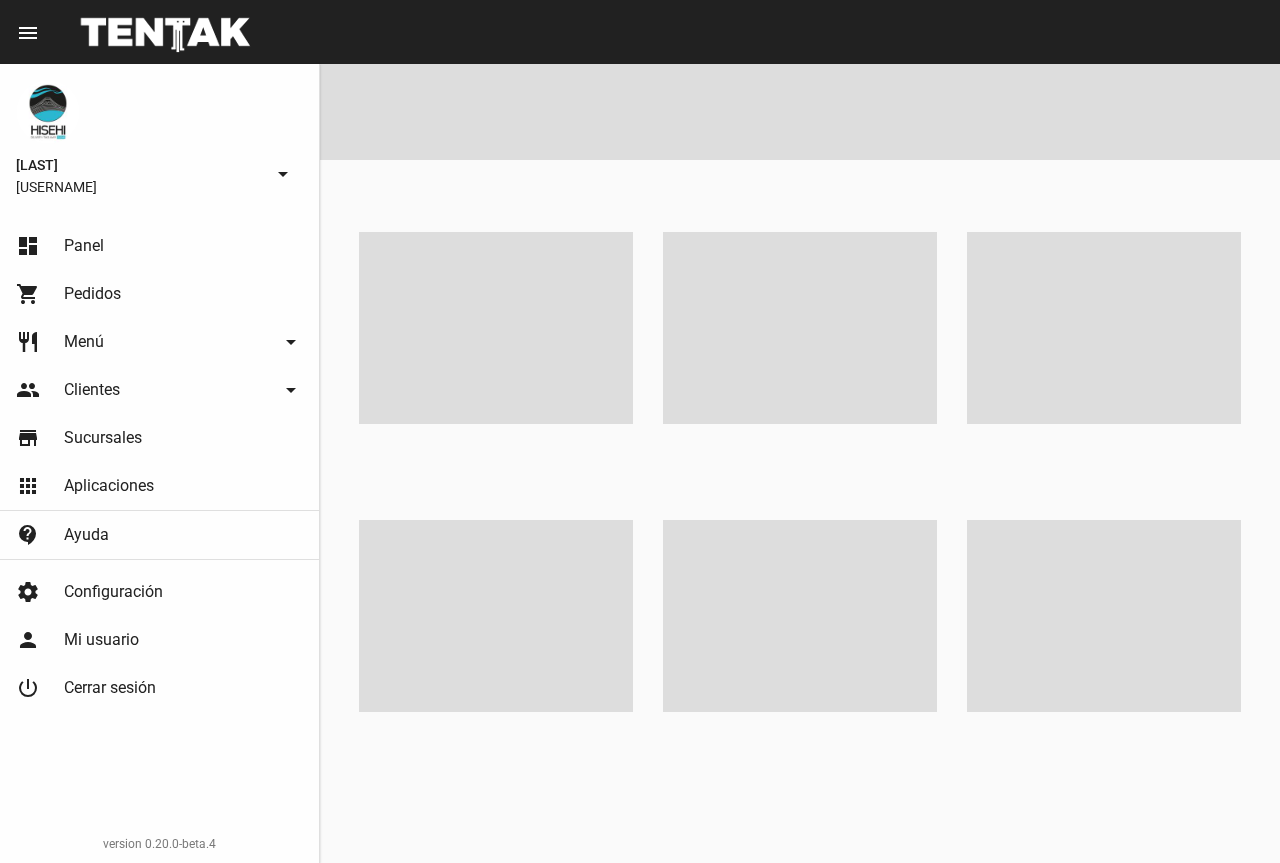 scroll, scrollTop: 0, scrollLeft: 0, axis: both 